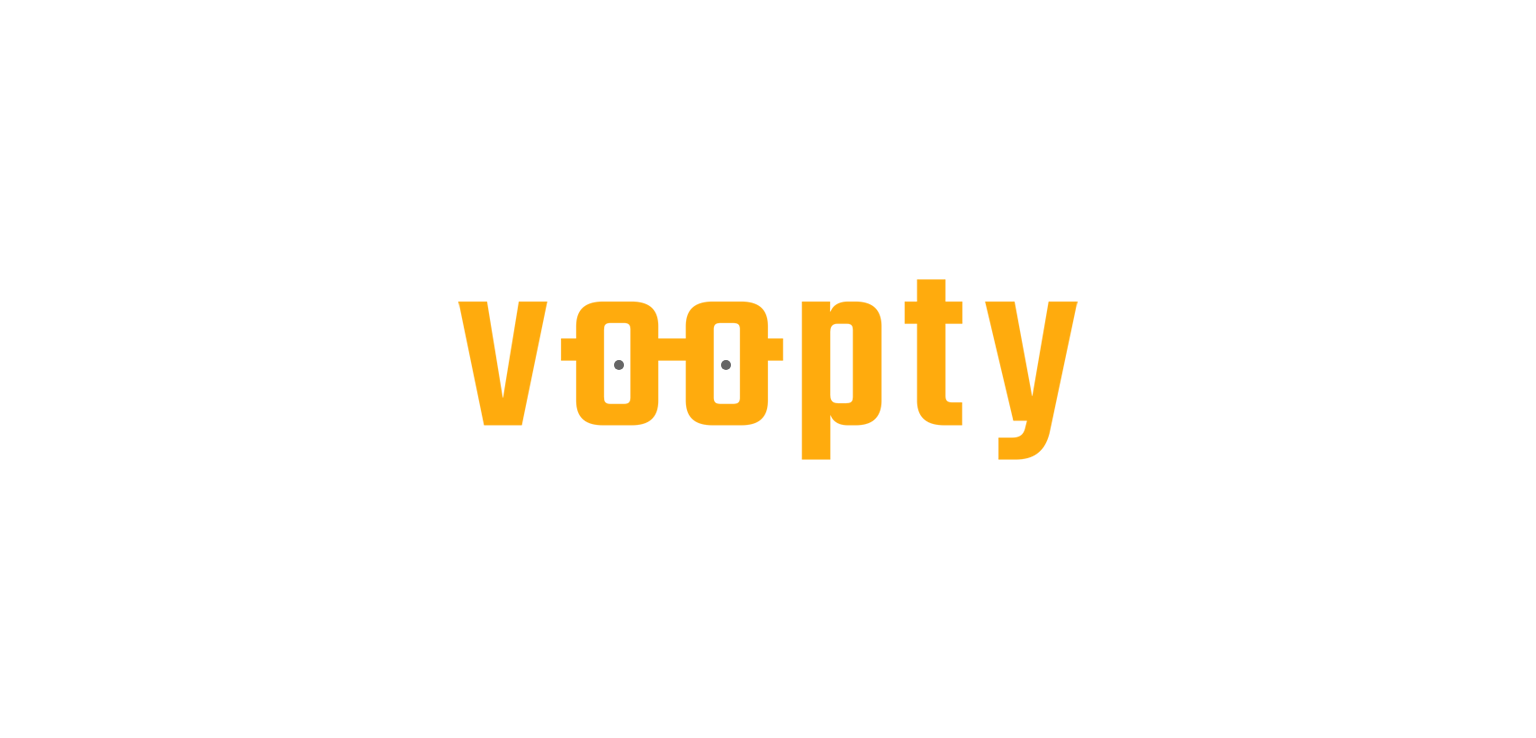 scroll, scrollTop: 0, scrollLeft: 0, axis: both 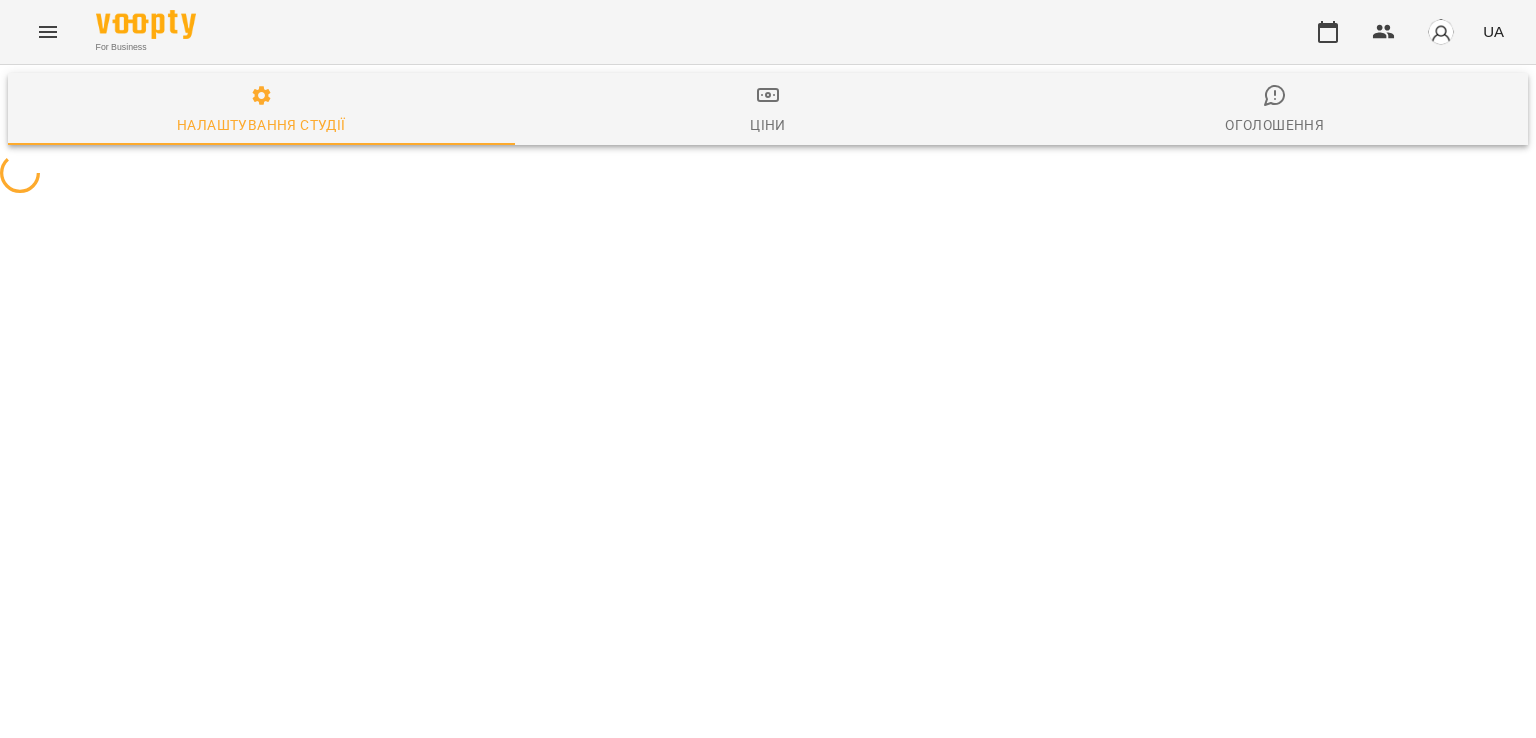 select on "**" 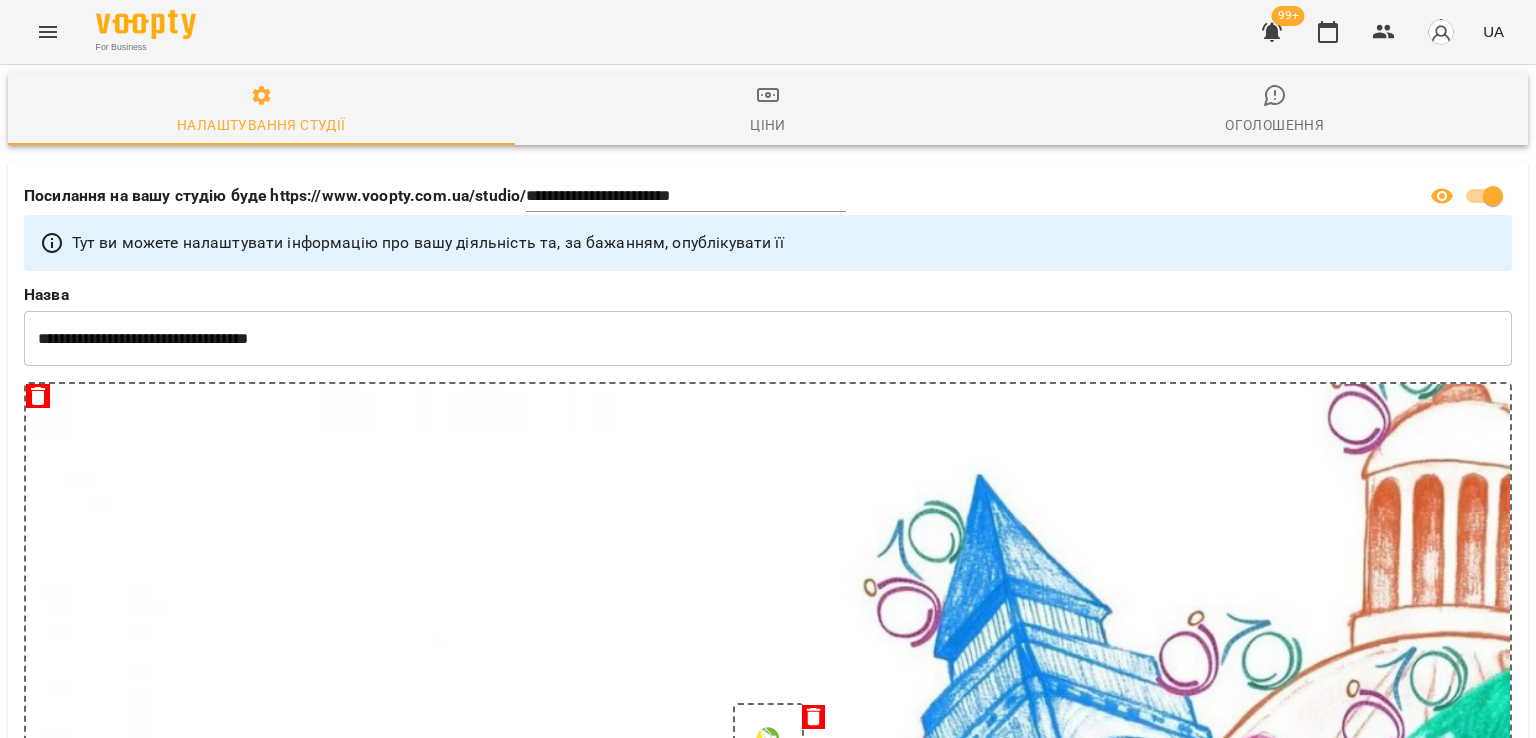 click at bounding box center [1272, 32] 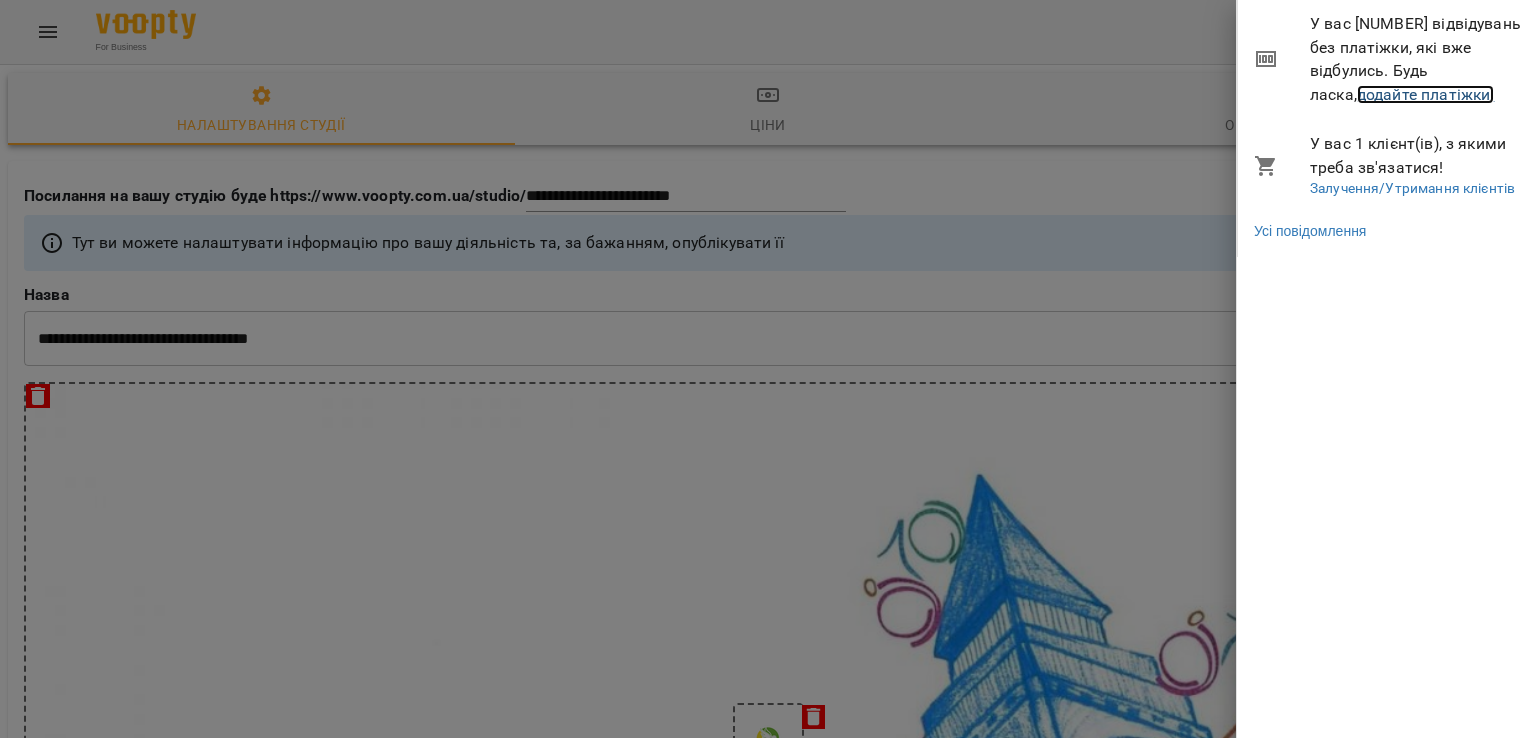 click on "додайте платіжки!" at bounding box center (1426, 94) 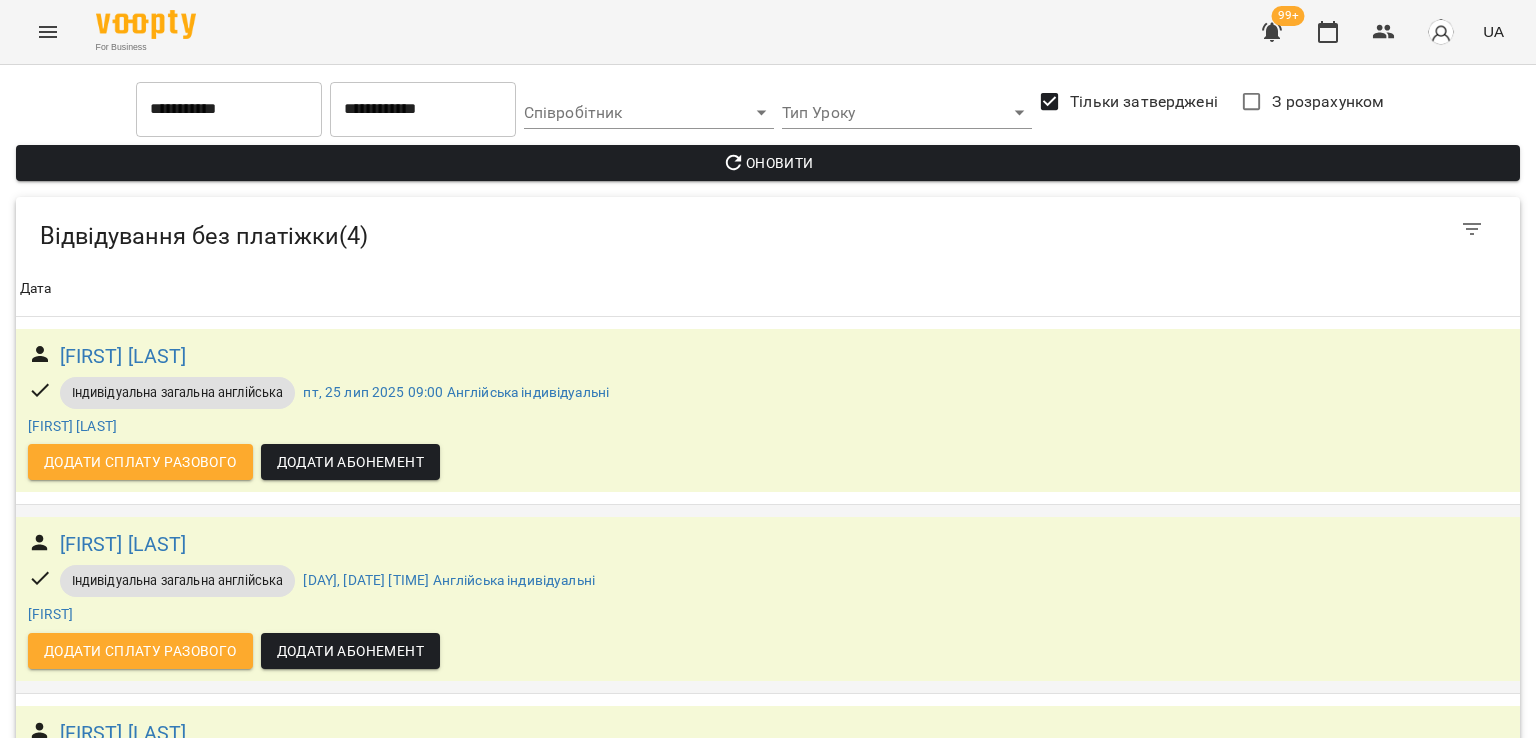 scroll, scrollTop: 347, scrollLeft: 0, axis: vertical 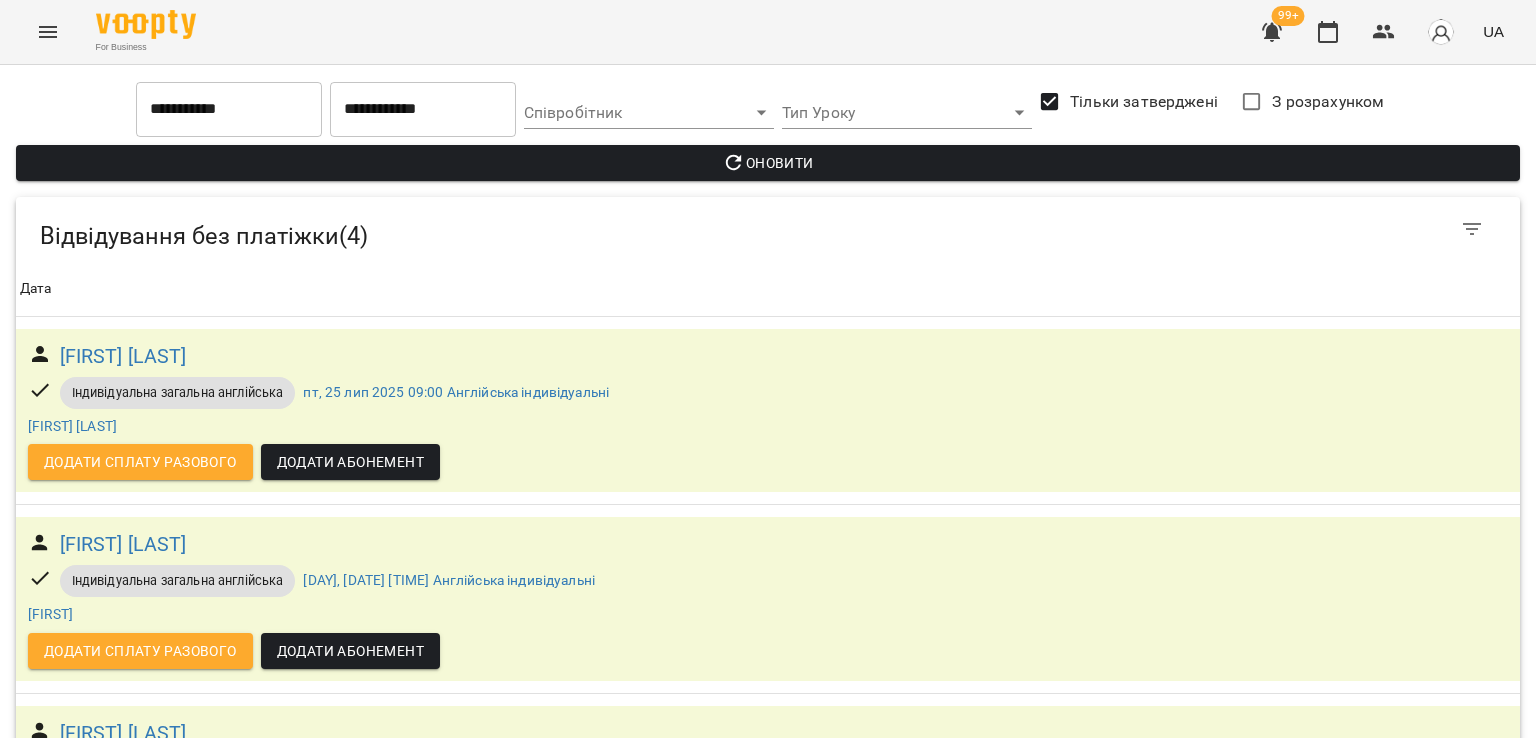 click at bounding box center (48, 32) 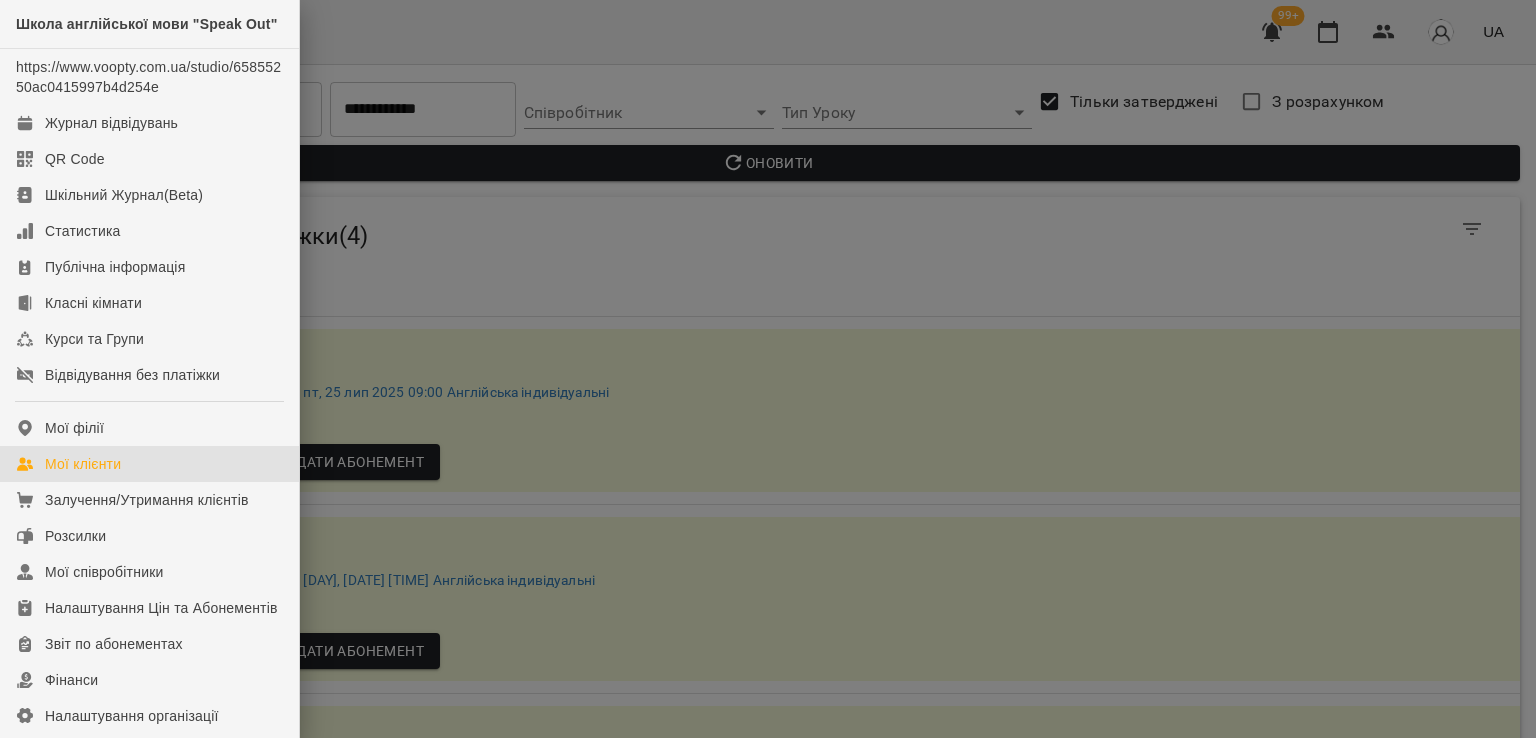 click on "Мої клієнти" at bounding box center (83, 464) 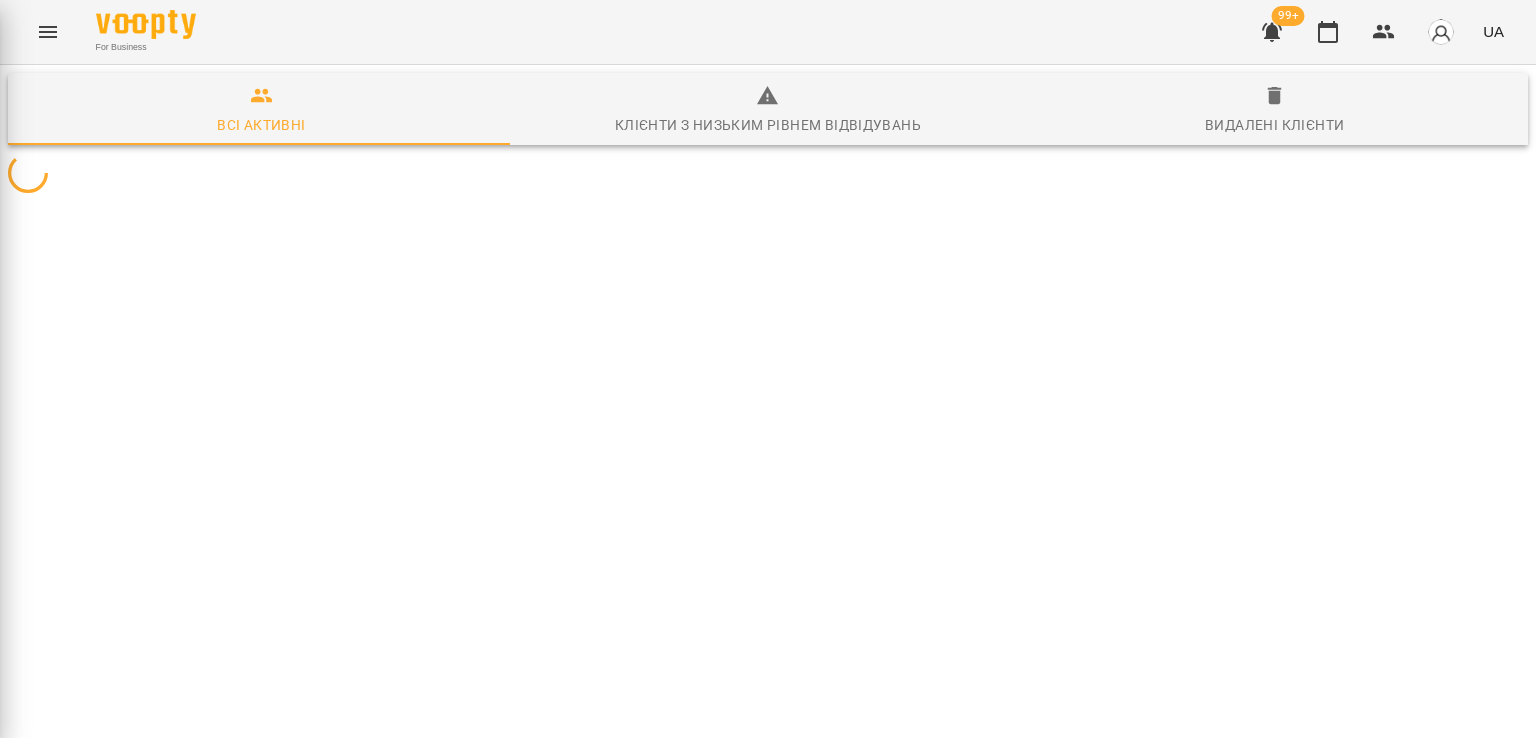 scroll, scrollTop: 0, scrollLeft: 0, axis: both 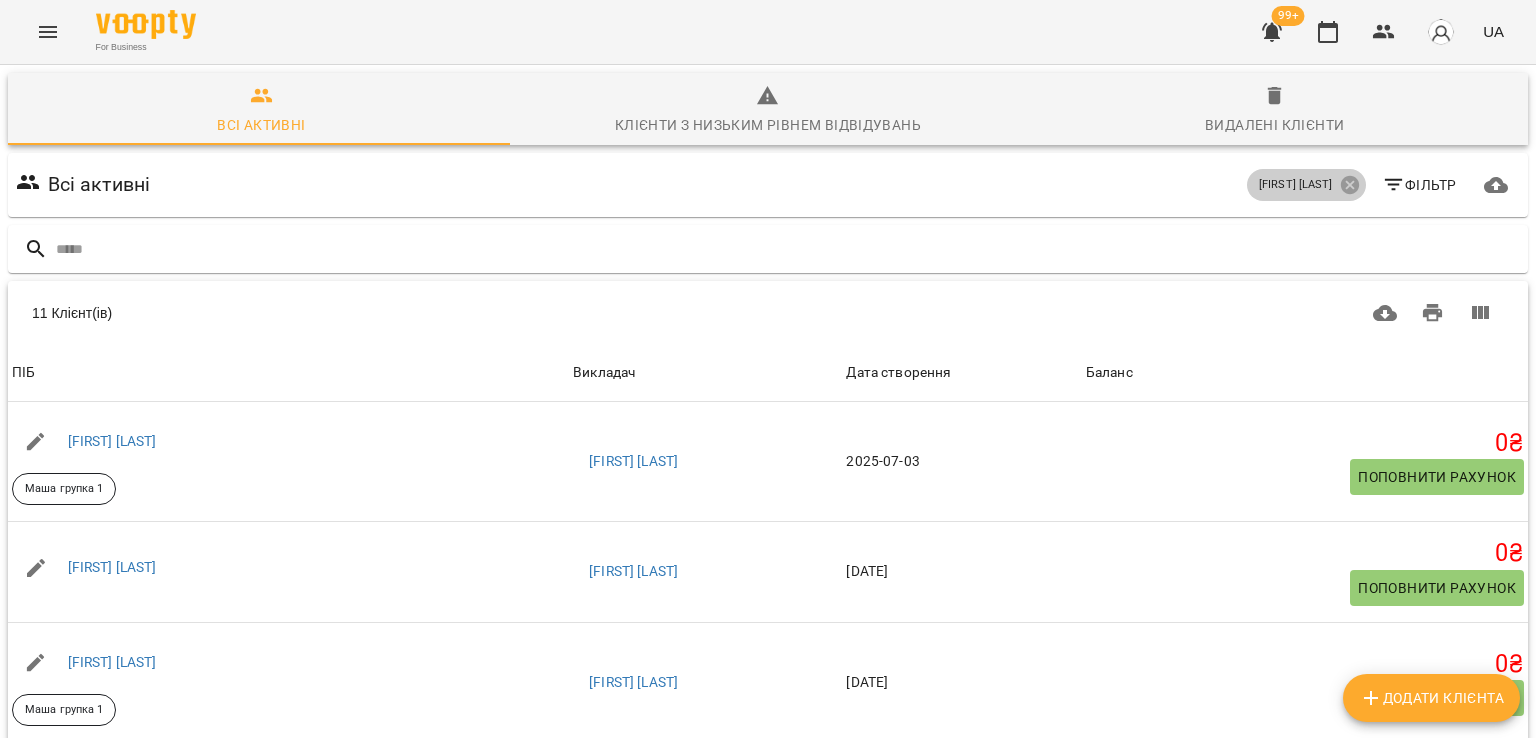 click 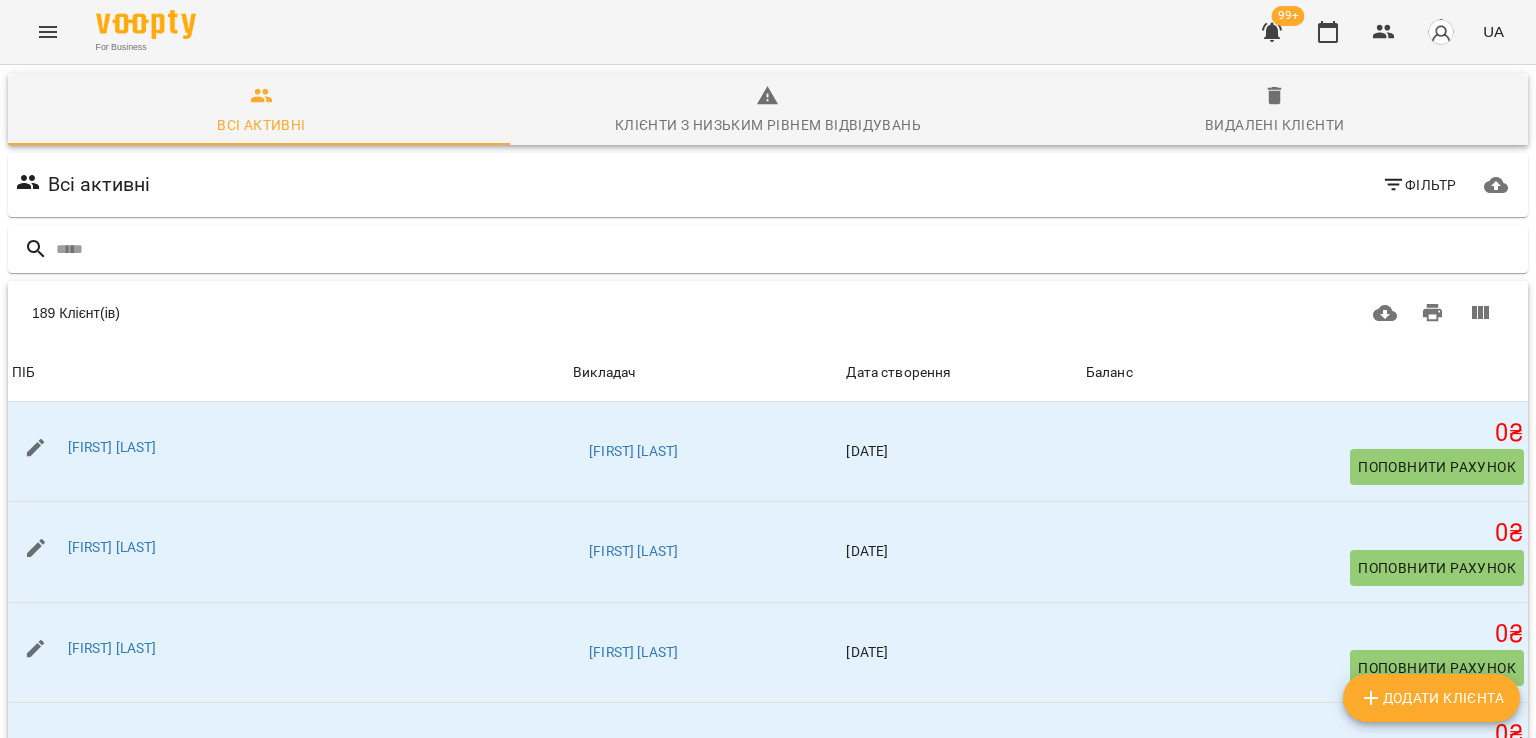 click 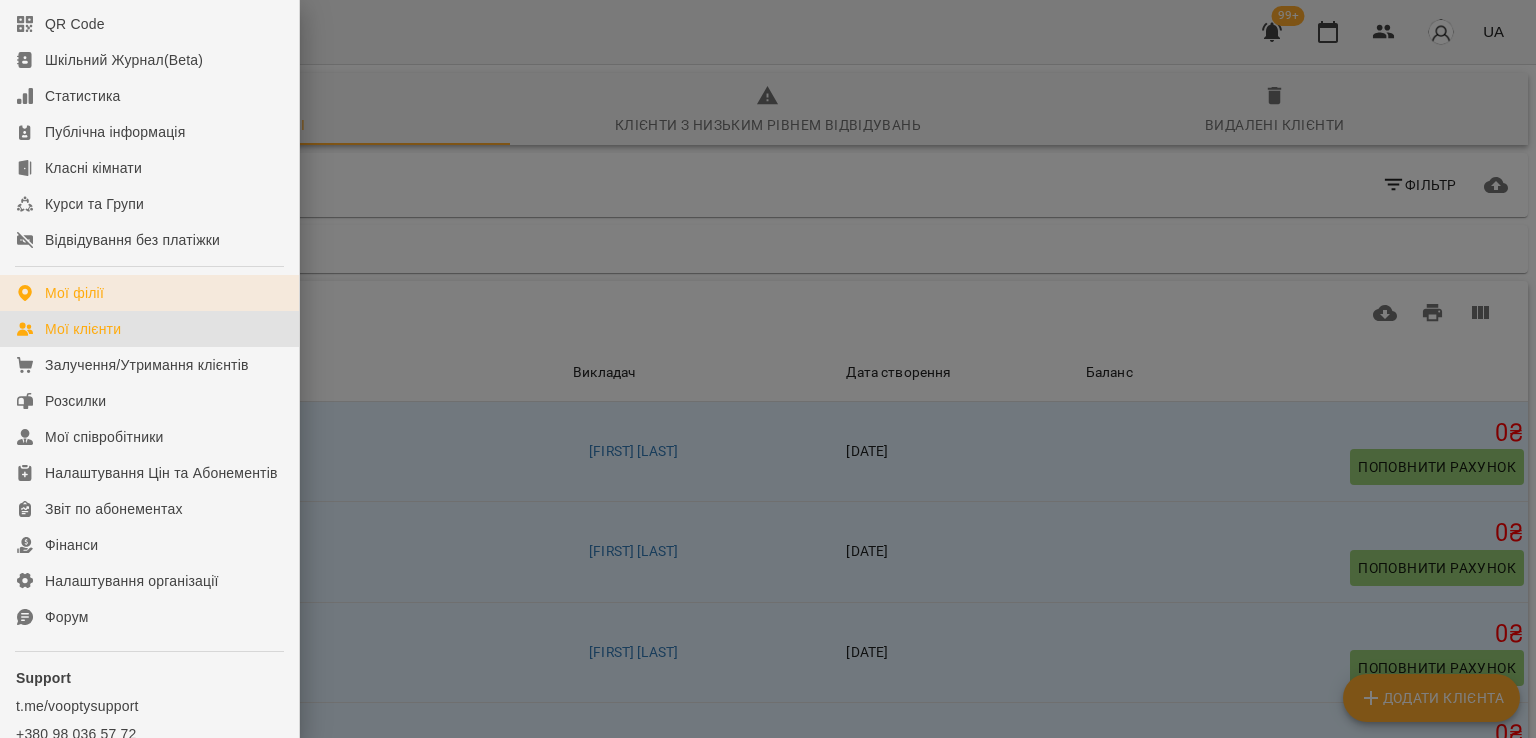 scroll, scrollTop: 274, scrollLeft: 0, axis: vertical 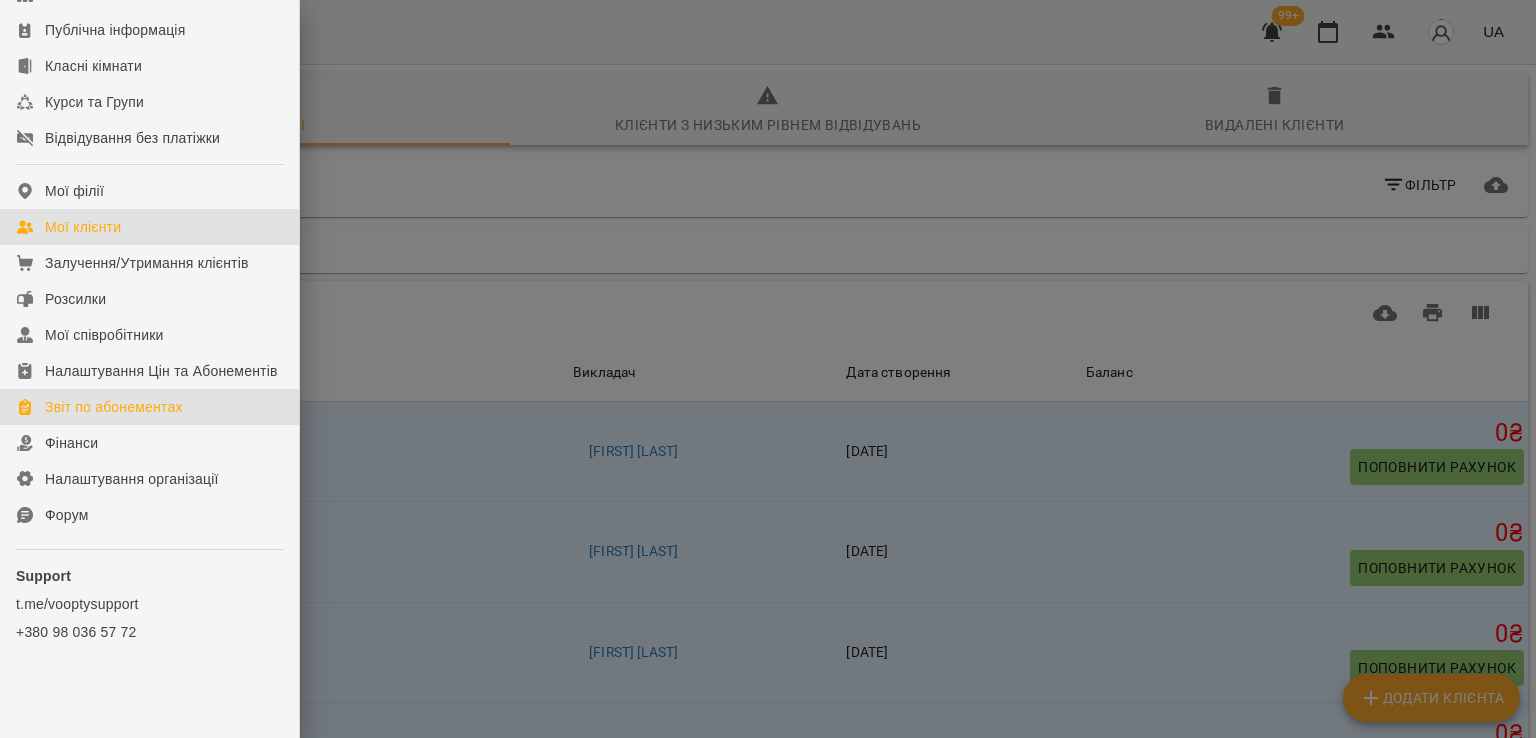 click on "Звіт по абонементах" at bounding box center (114, 407) 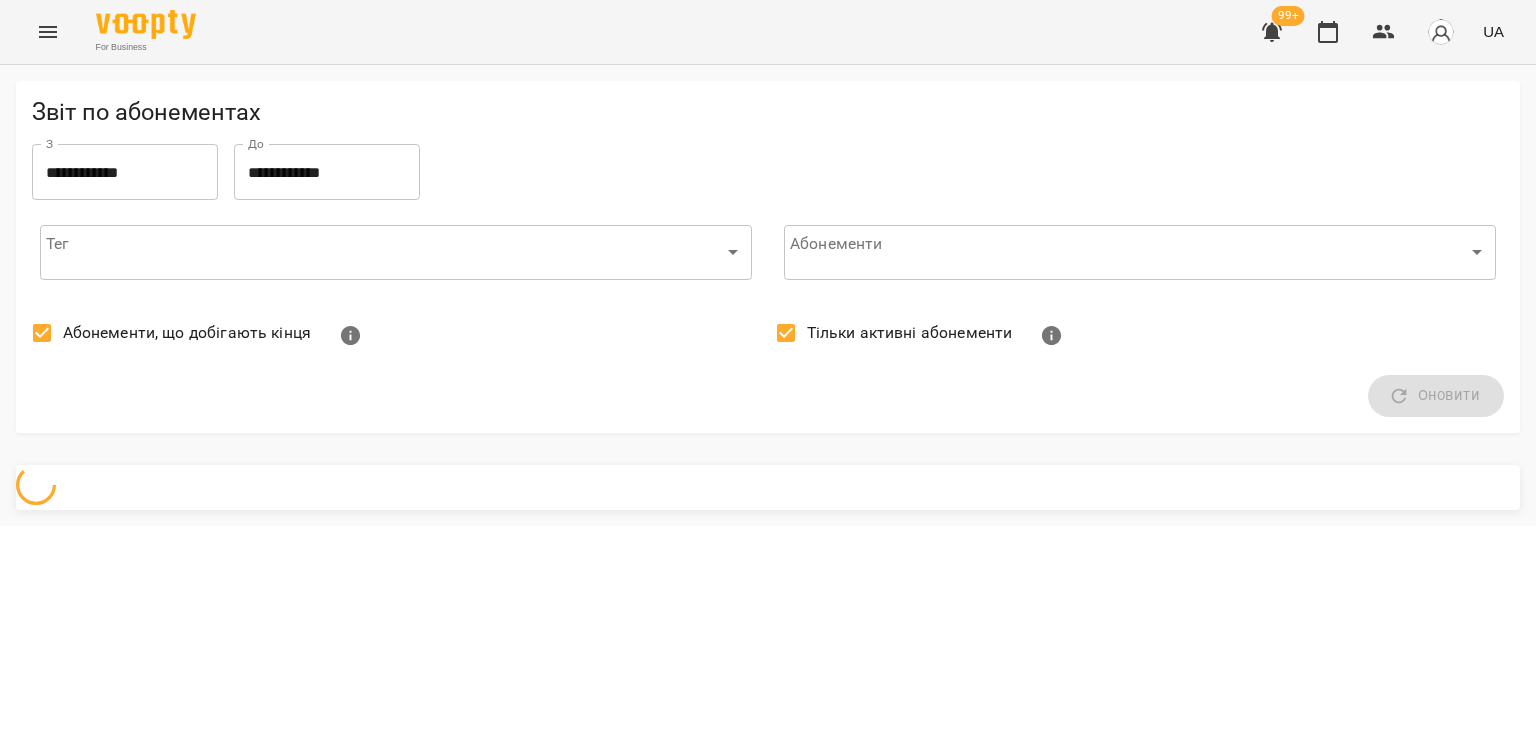 click on "Абонементи, що добігають кінця" at bounding box center [187, 333] 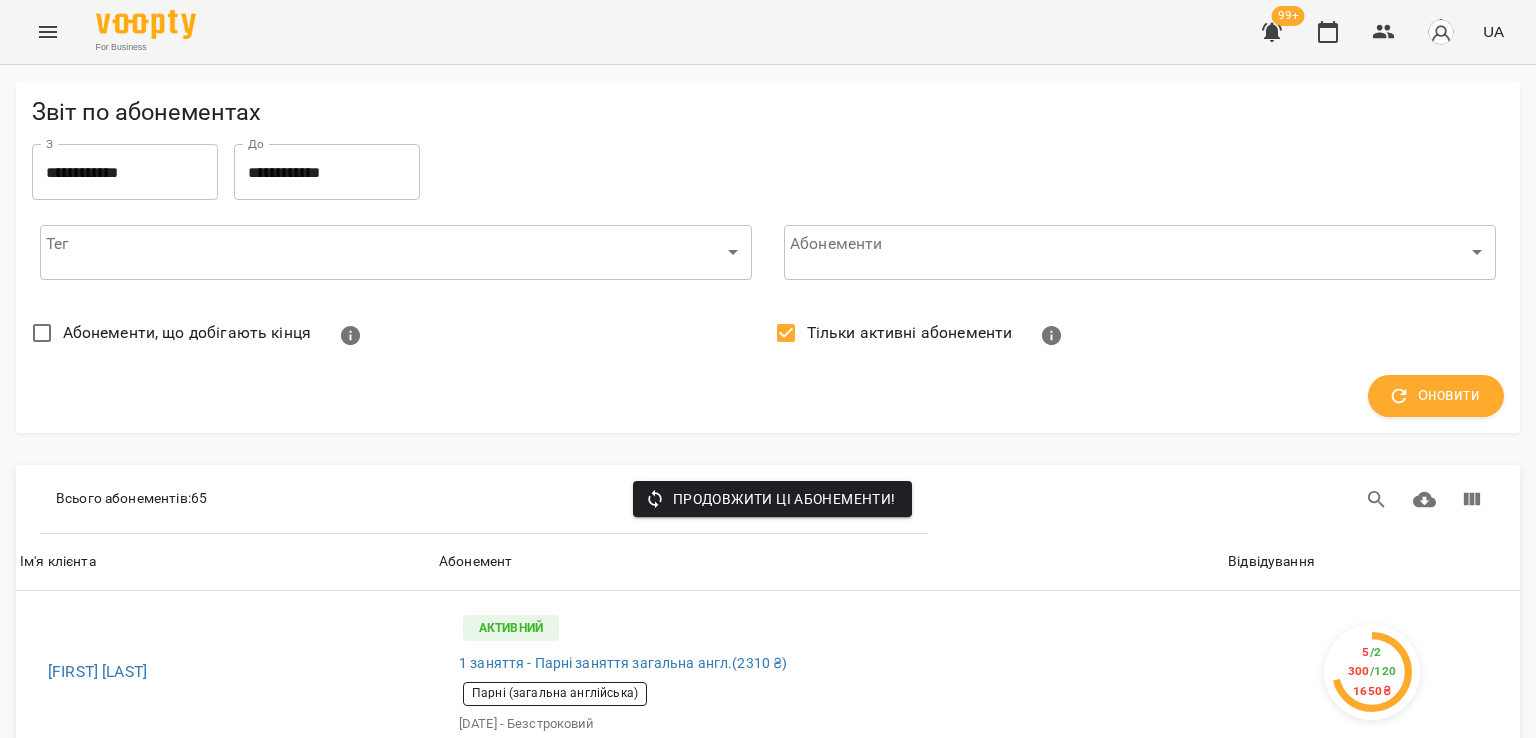 click on "Тільки активні абонементи" at bounding box center [910, 333] 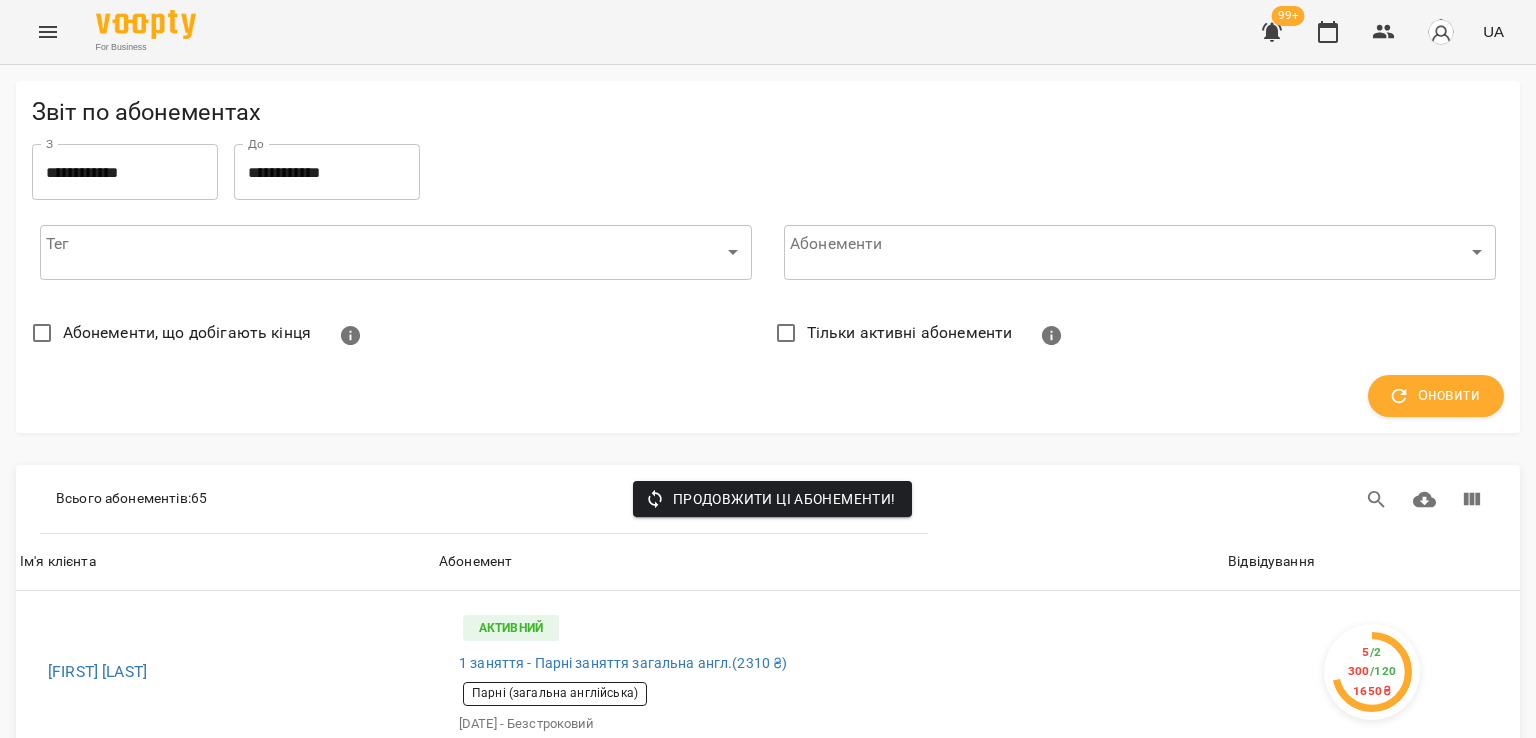 click on "Оновити" at bounding box center (1436, 396) 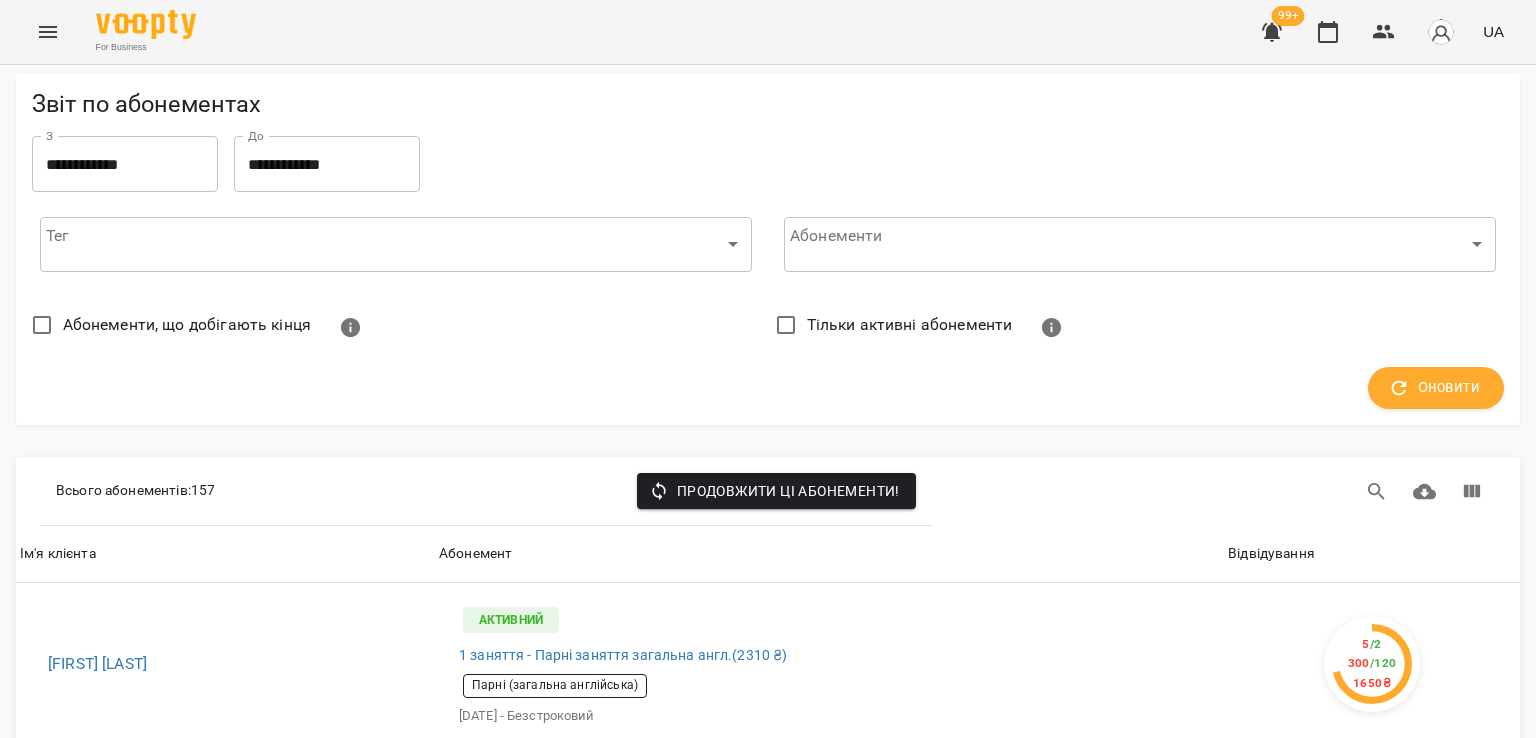 scroll, scrollTop: 100, scrollLeft: 0, axis: vertical 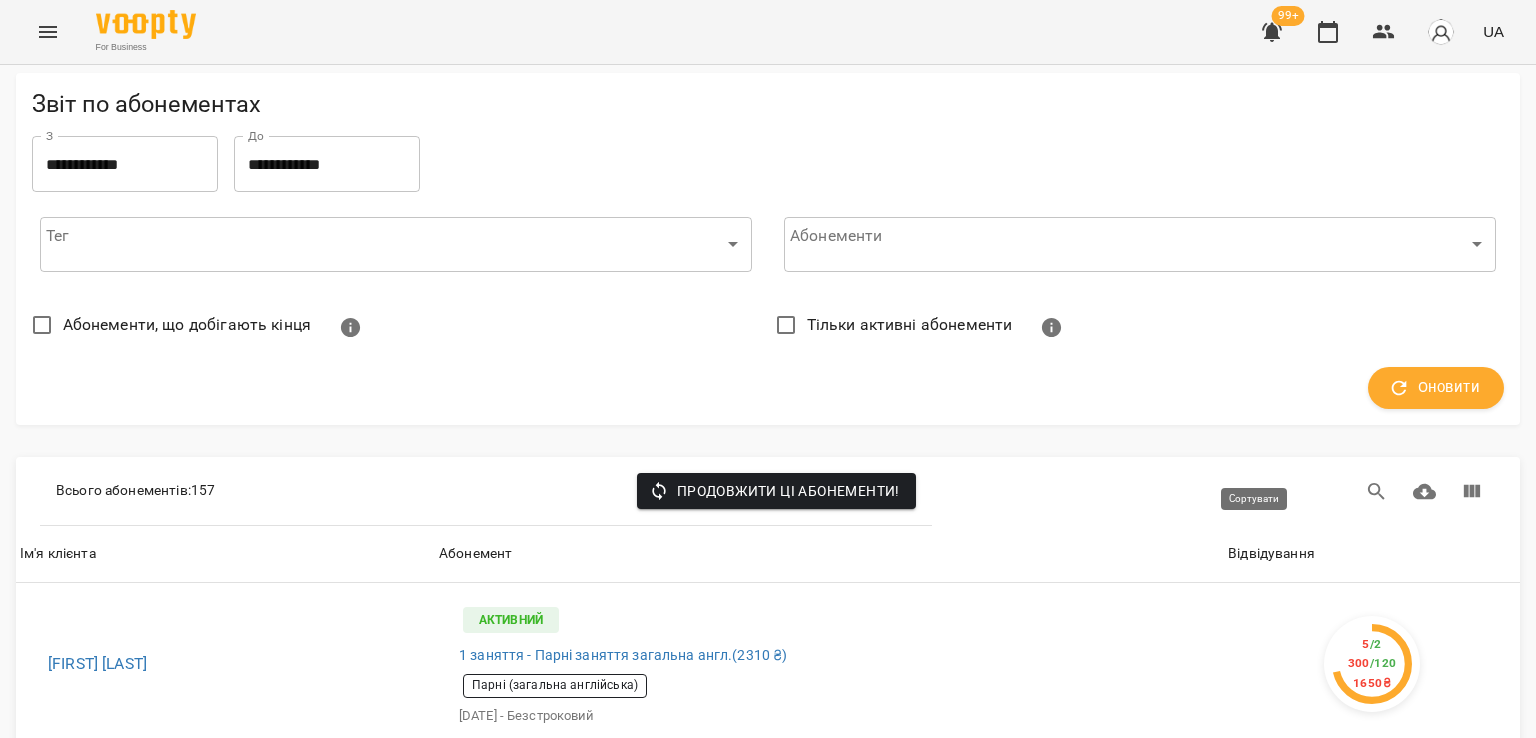 click on "Відвідування" at bounding box center (1271, 554) 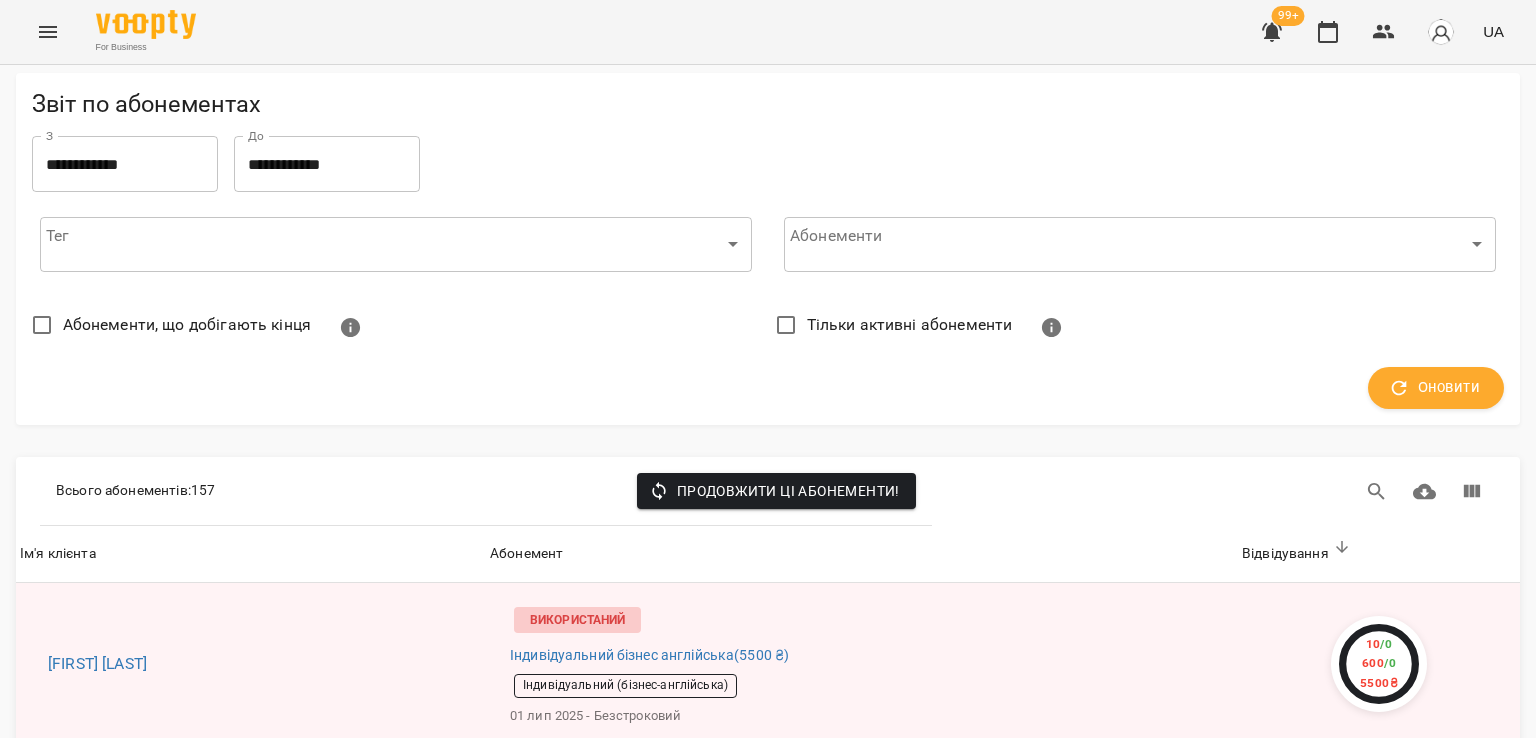 scroll, scrollTop: 1100, scrollLeft: 0, axis: vertical 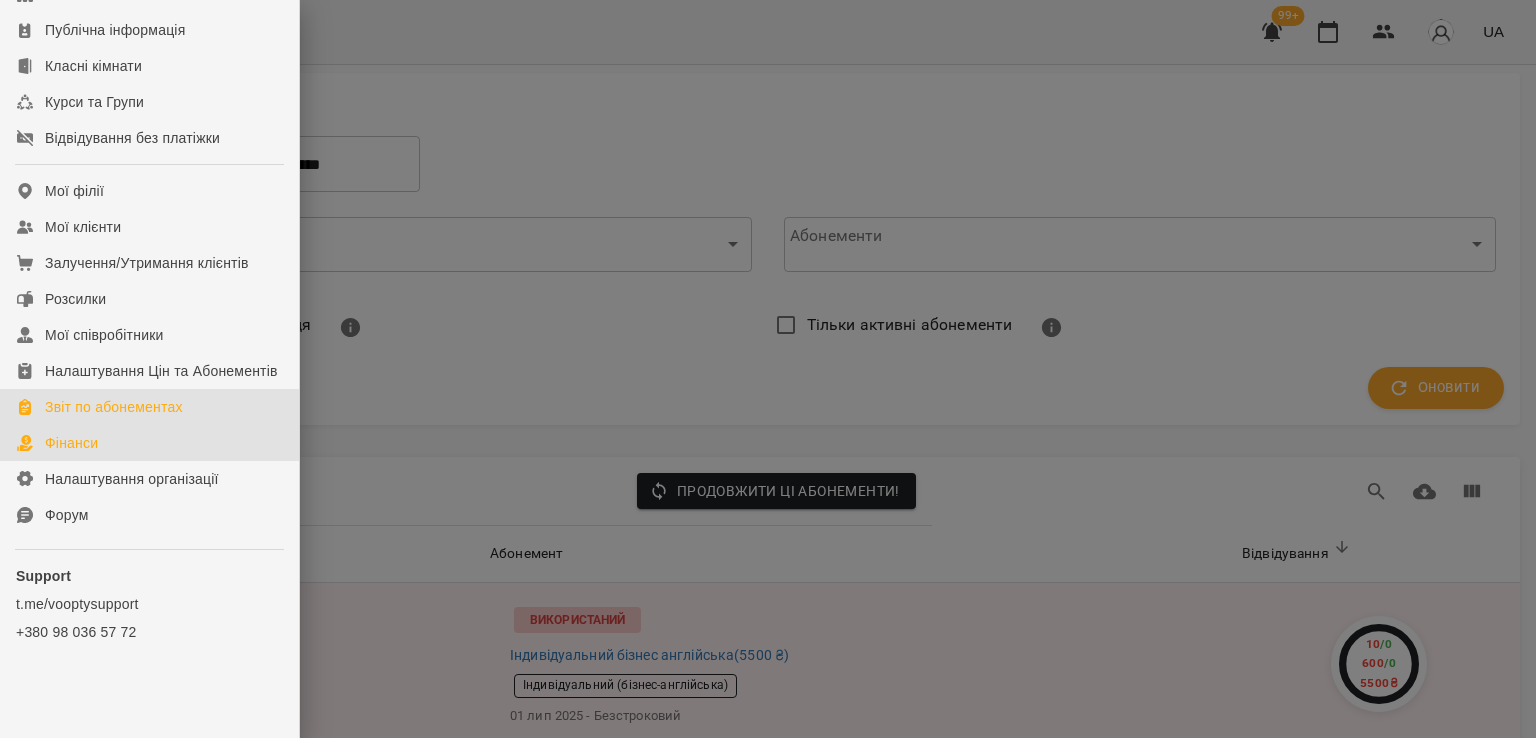 click on "Фінанси" at bounding box center (149, 443) 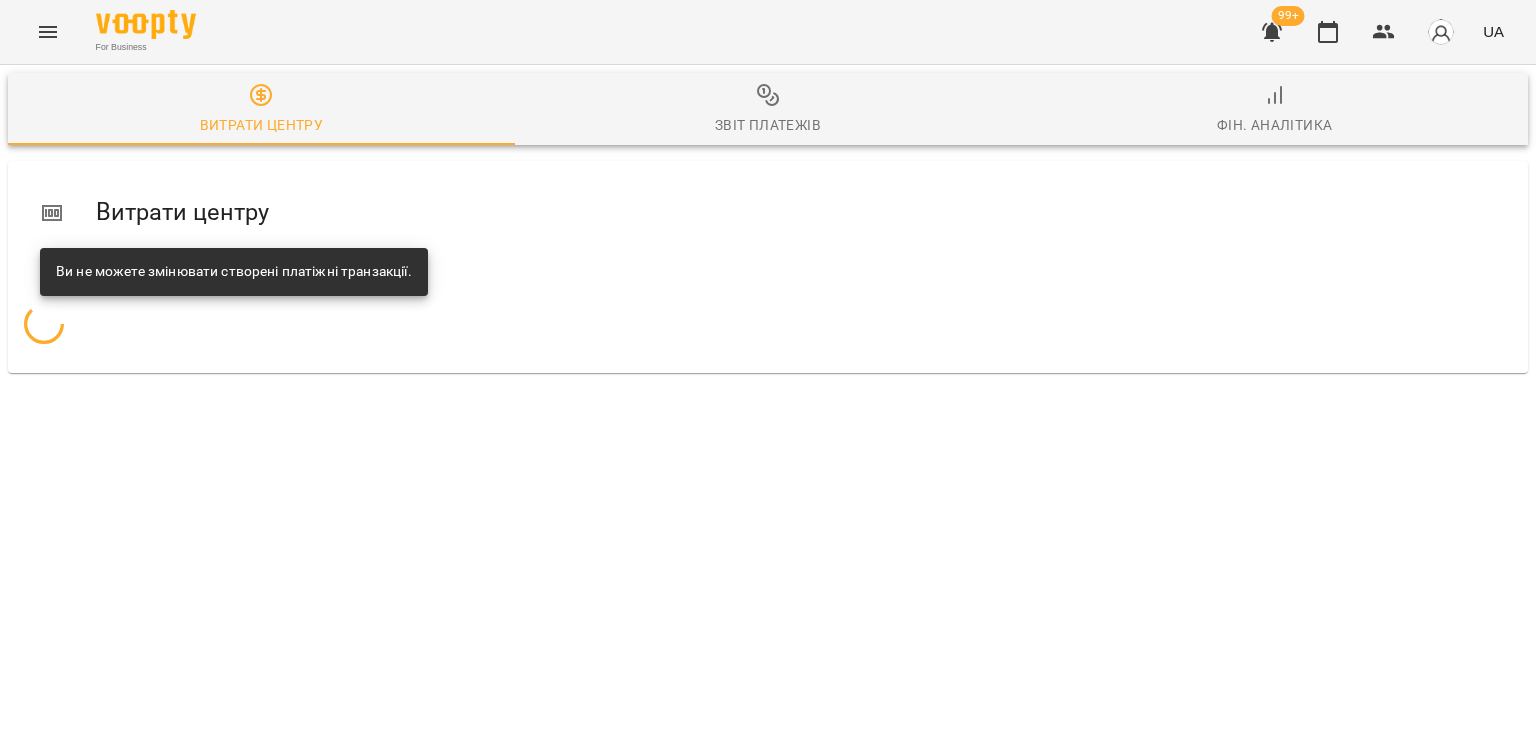 scroll, scrollTop: 0, scrollLeft: 0, axis: both 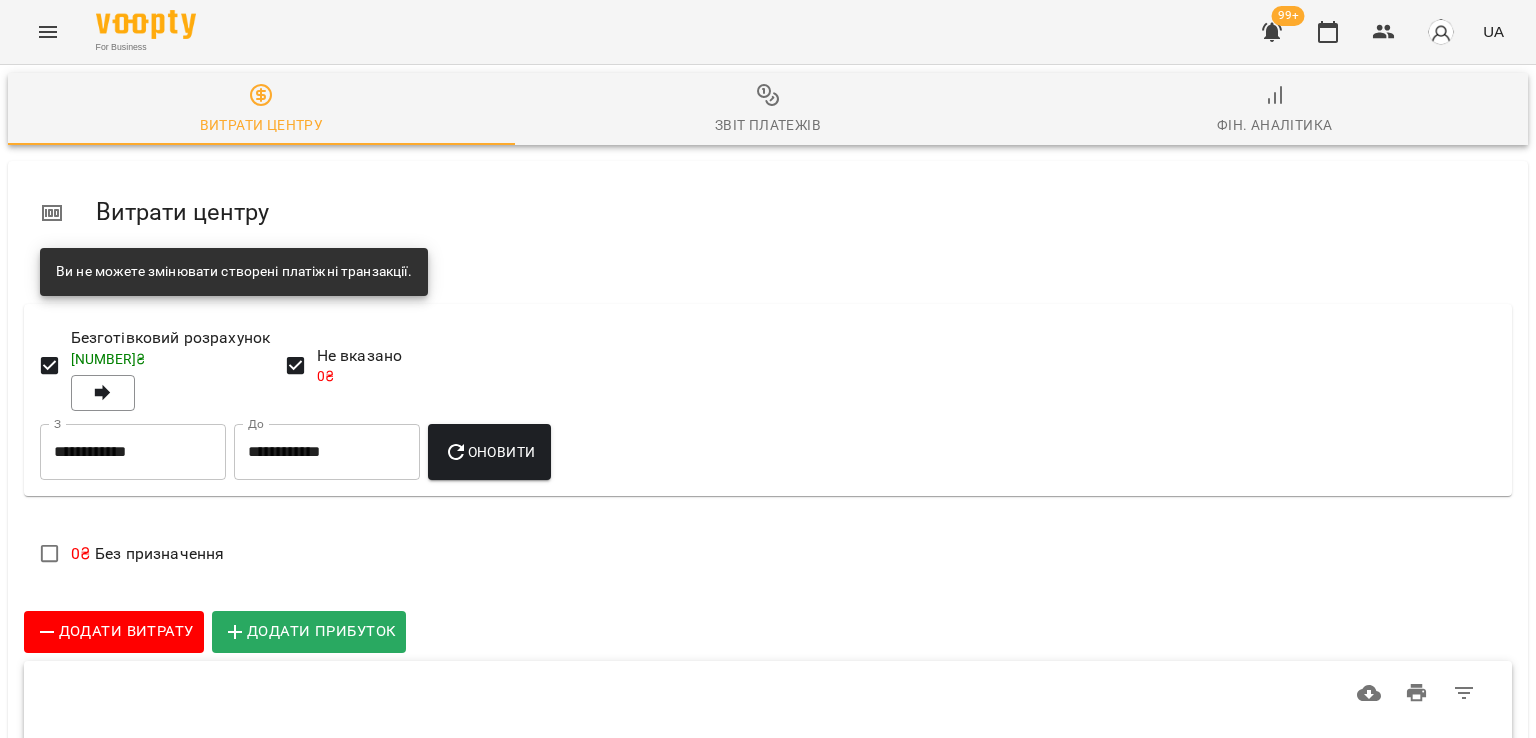 click on "Фін. Аналітика" at bounding box center (1274, 109) 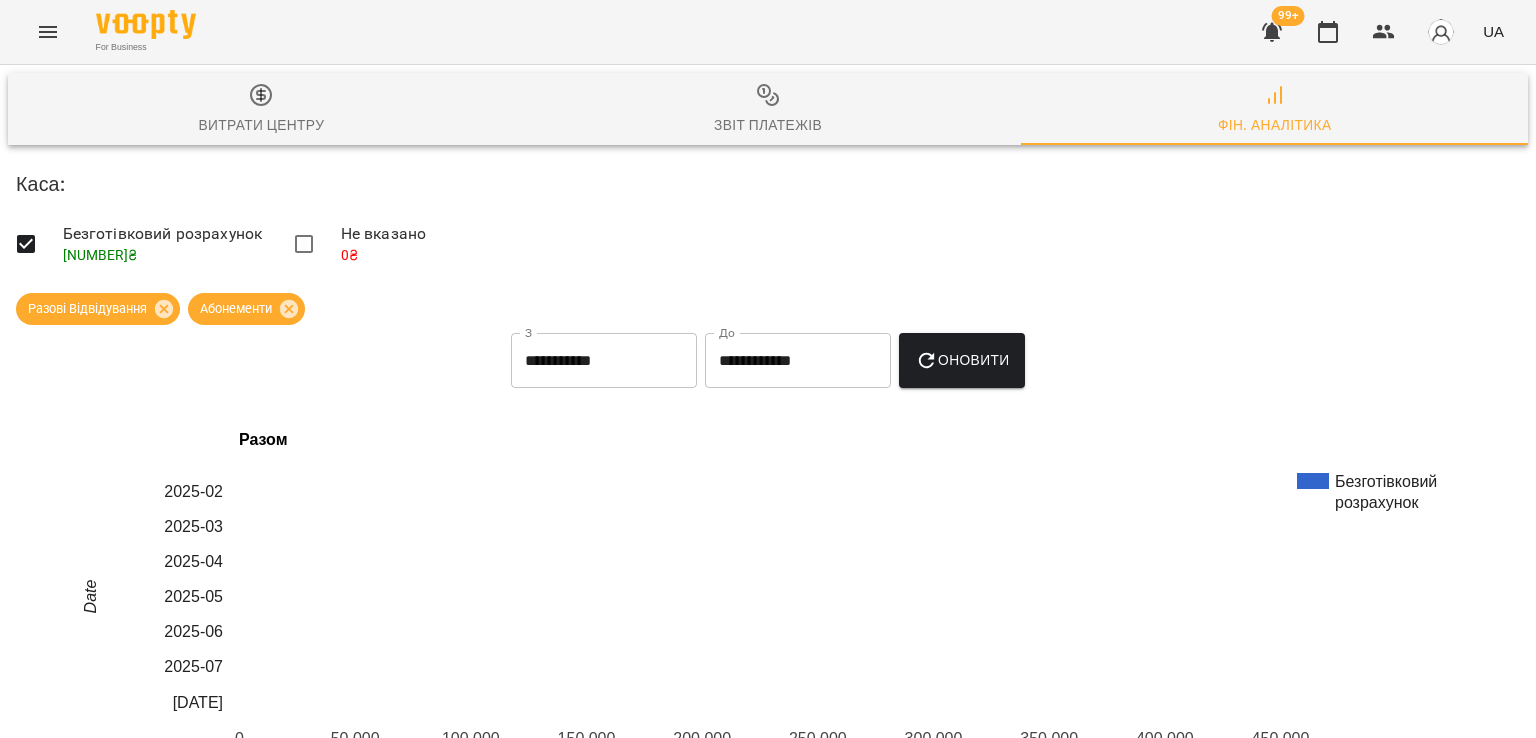 scroll, scrollTop: 400, scrollLeft: 0, axis: vertical 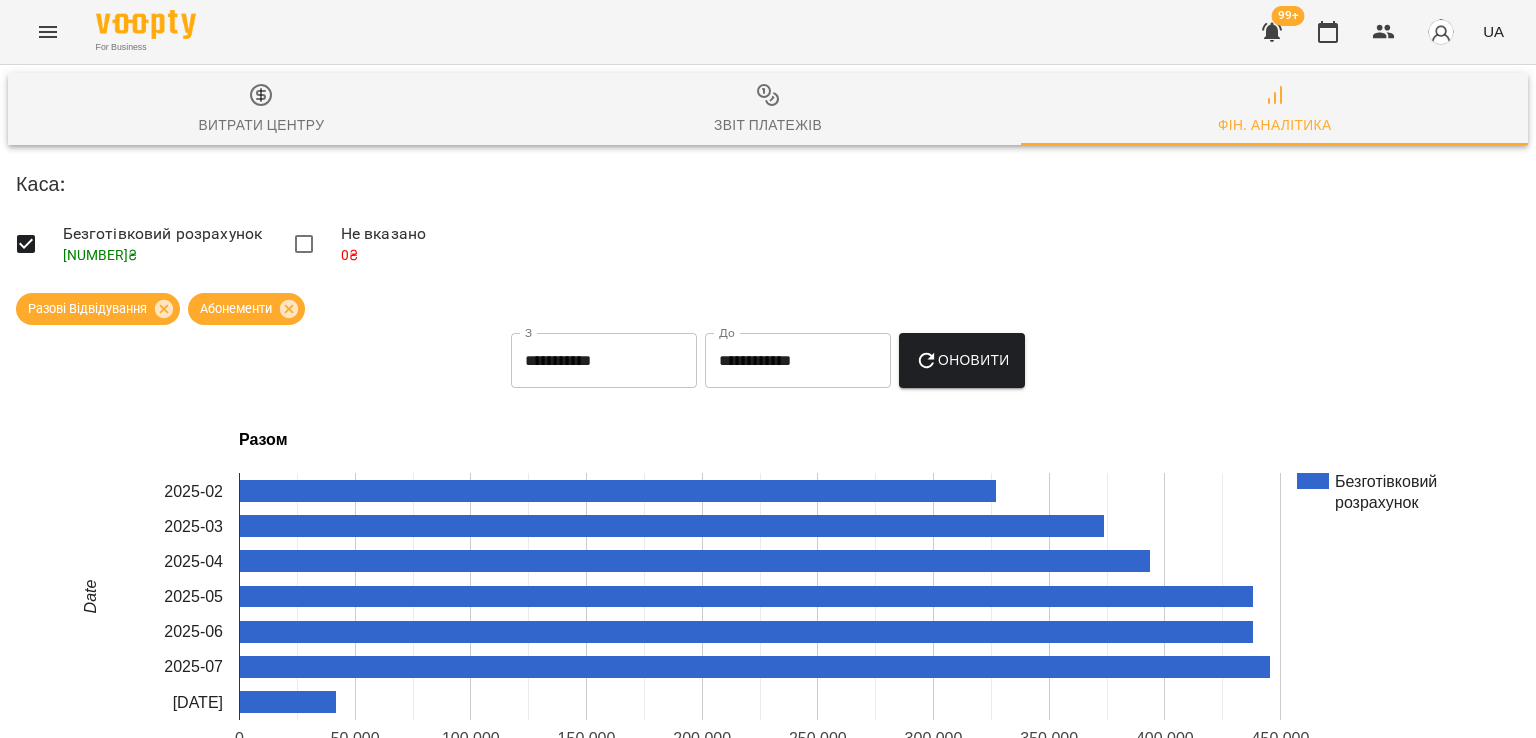 click 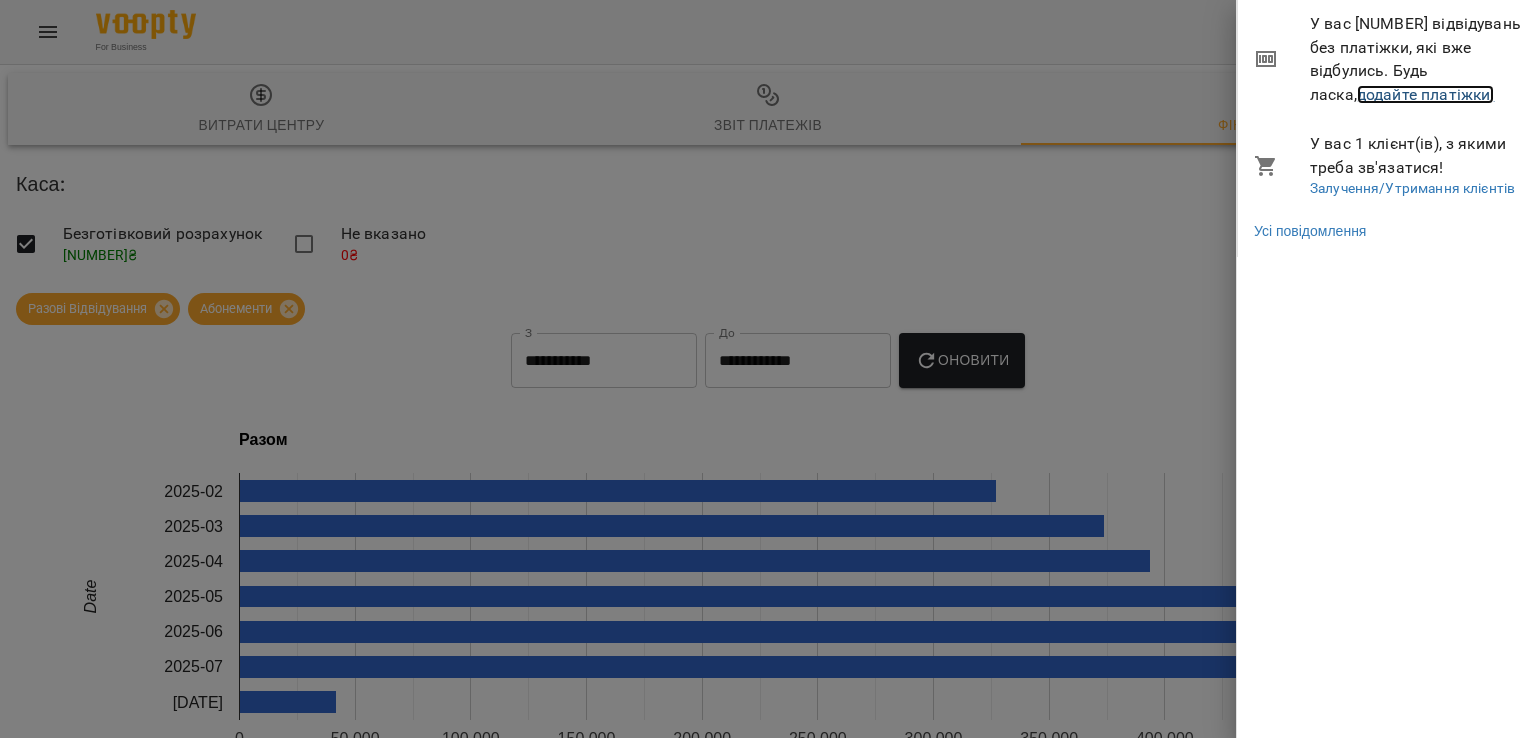 click on "додайте платіжки!" at bounding box center (1426, 94) 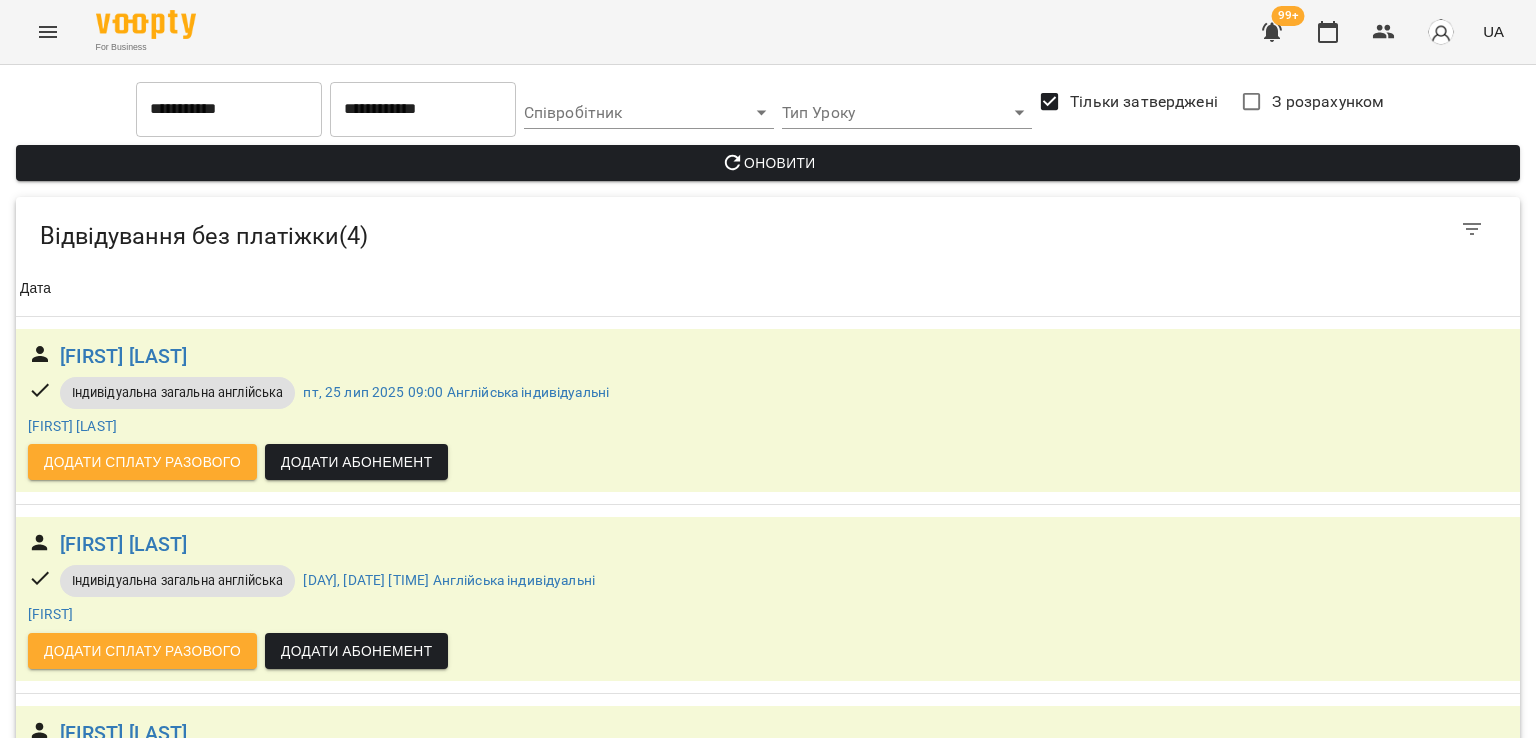 scroll, scrollTop: 347, scrollLeft: 0, axis: vertical 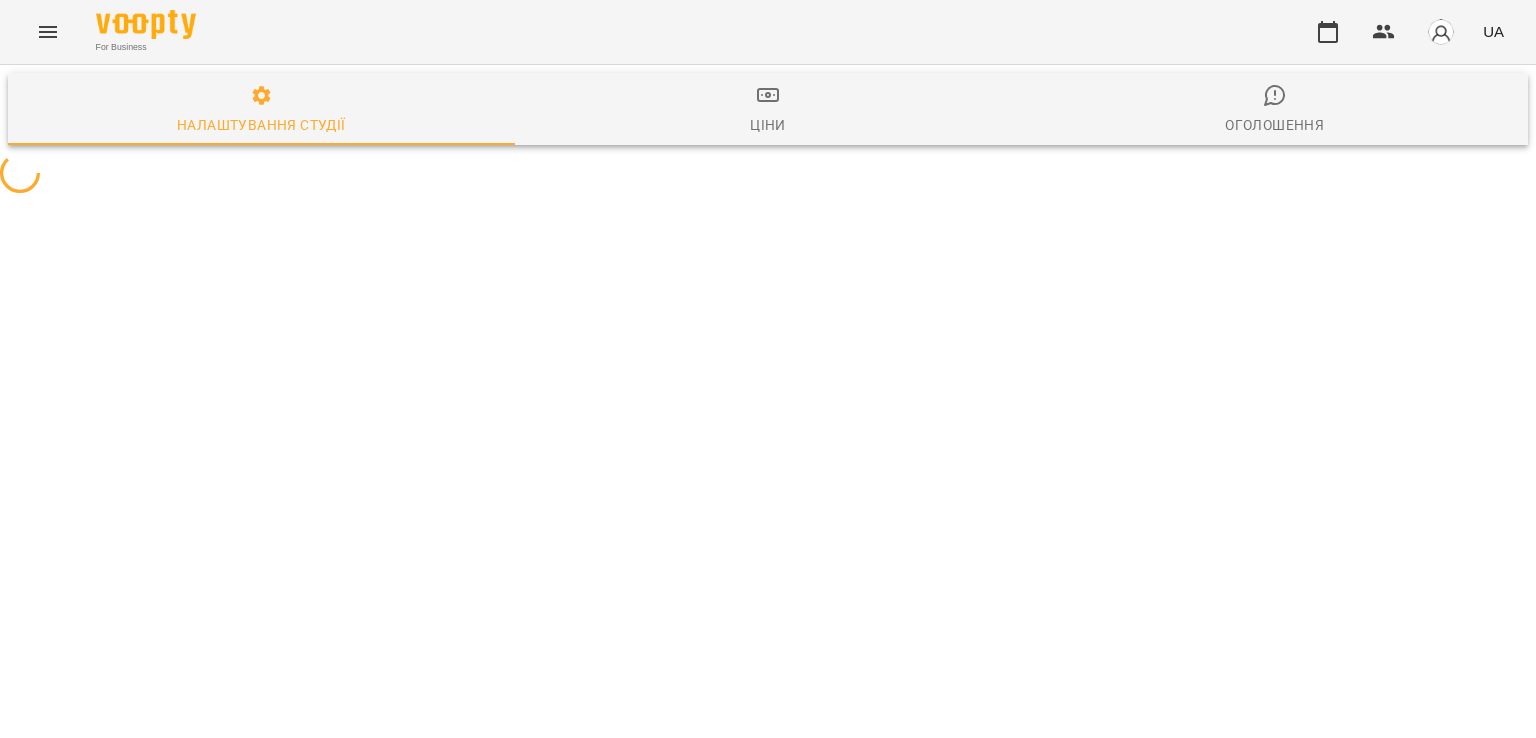 select on "**" 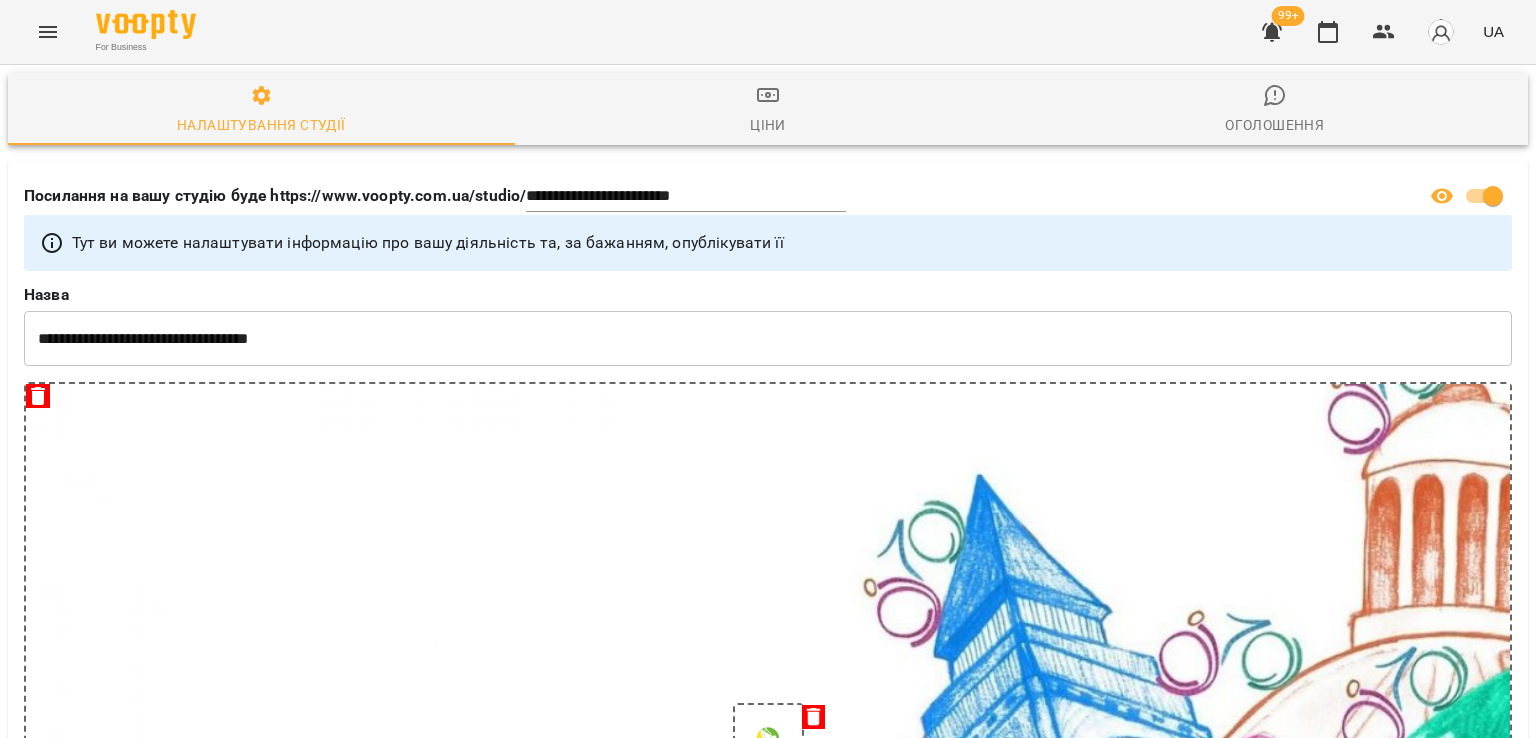 click at bounding box center (48, 32) 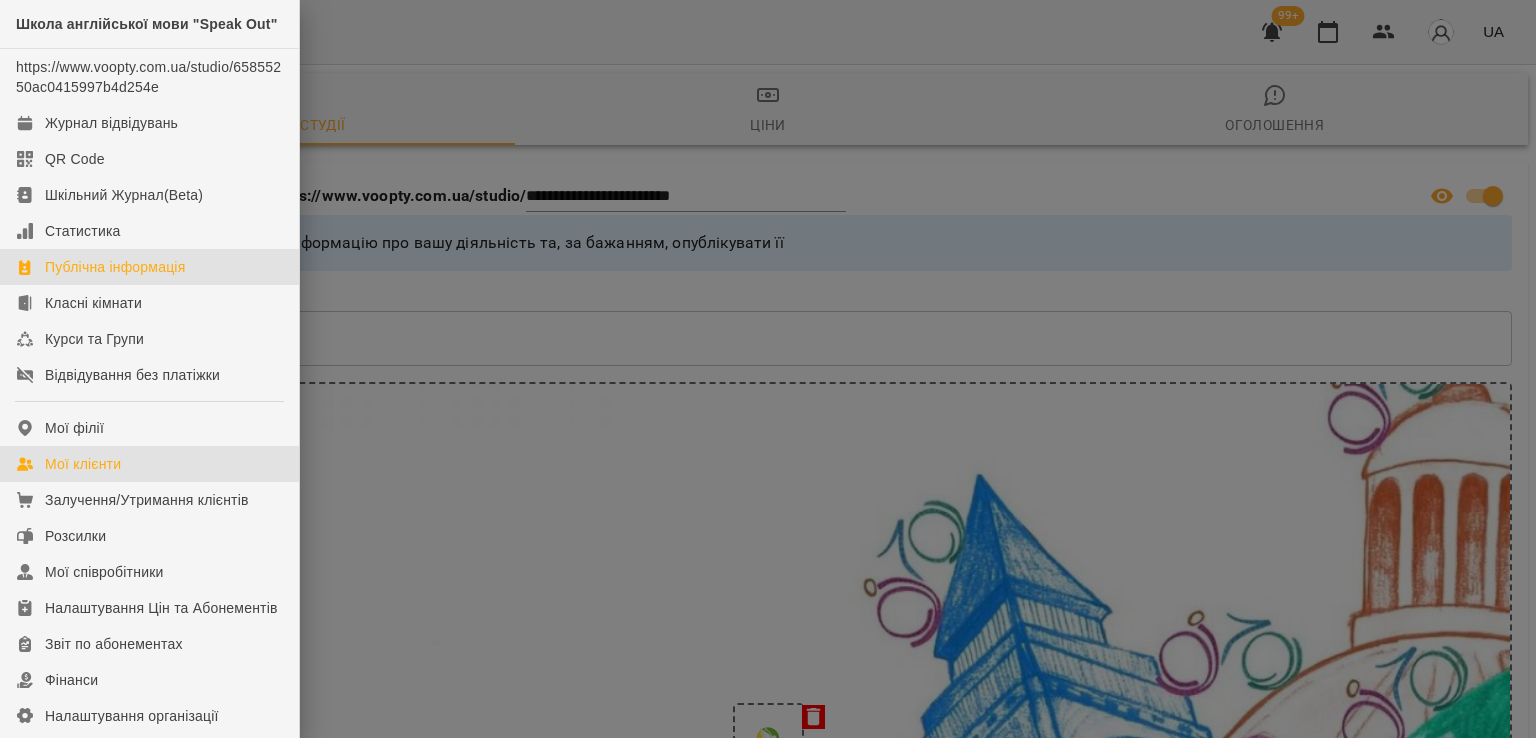 click on "Мої клієнти" at bounding box center [149, 464] 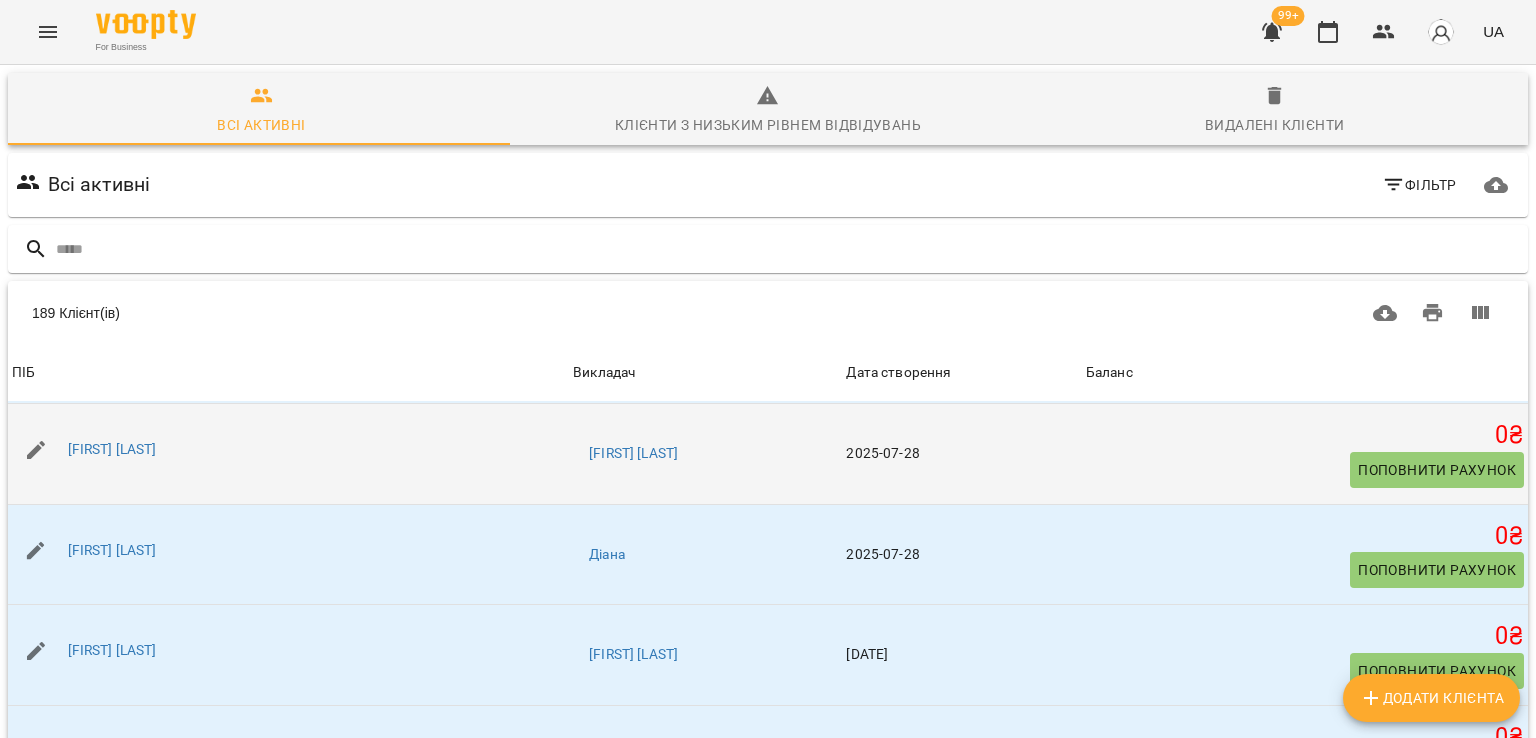 scroll, scrollTop: 300, scrollLeft: 0, axis: vertical 